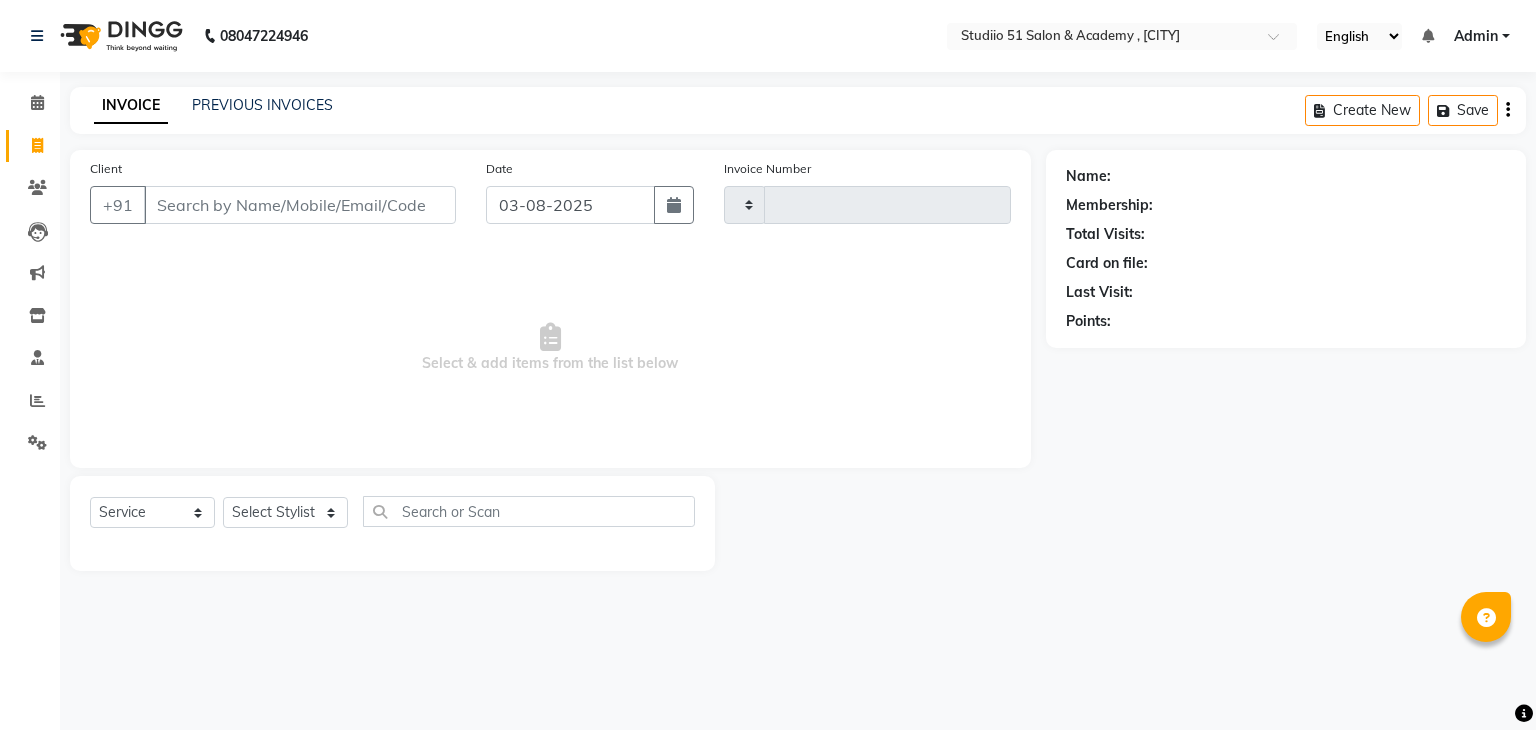 select on "service" 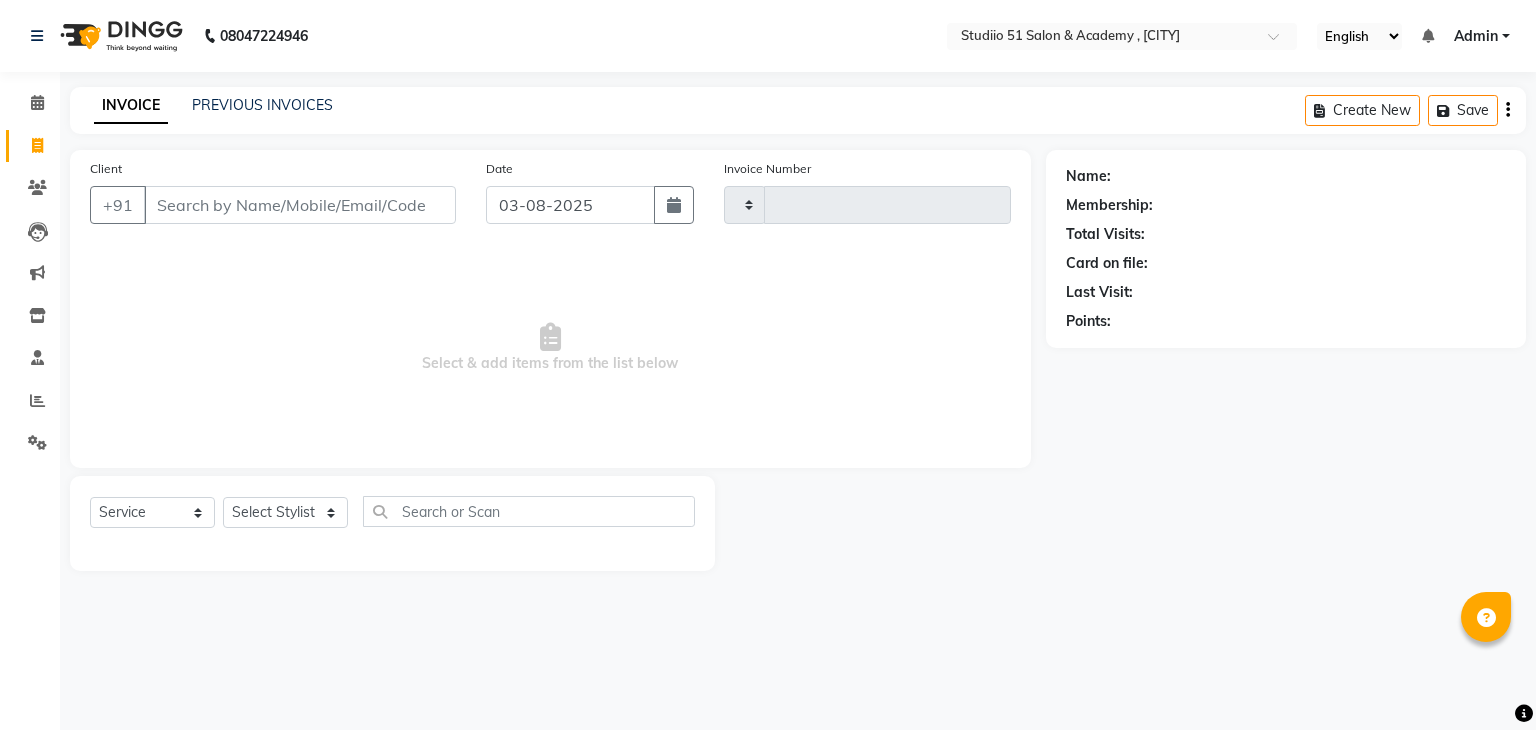 scroll, scrollTop: 0, scrollLeft: 0, axis: both 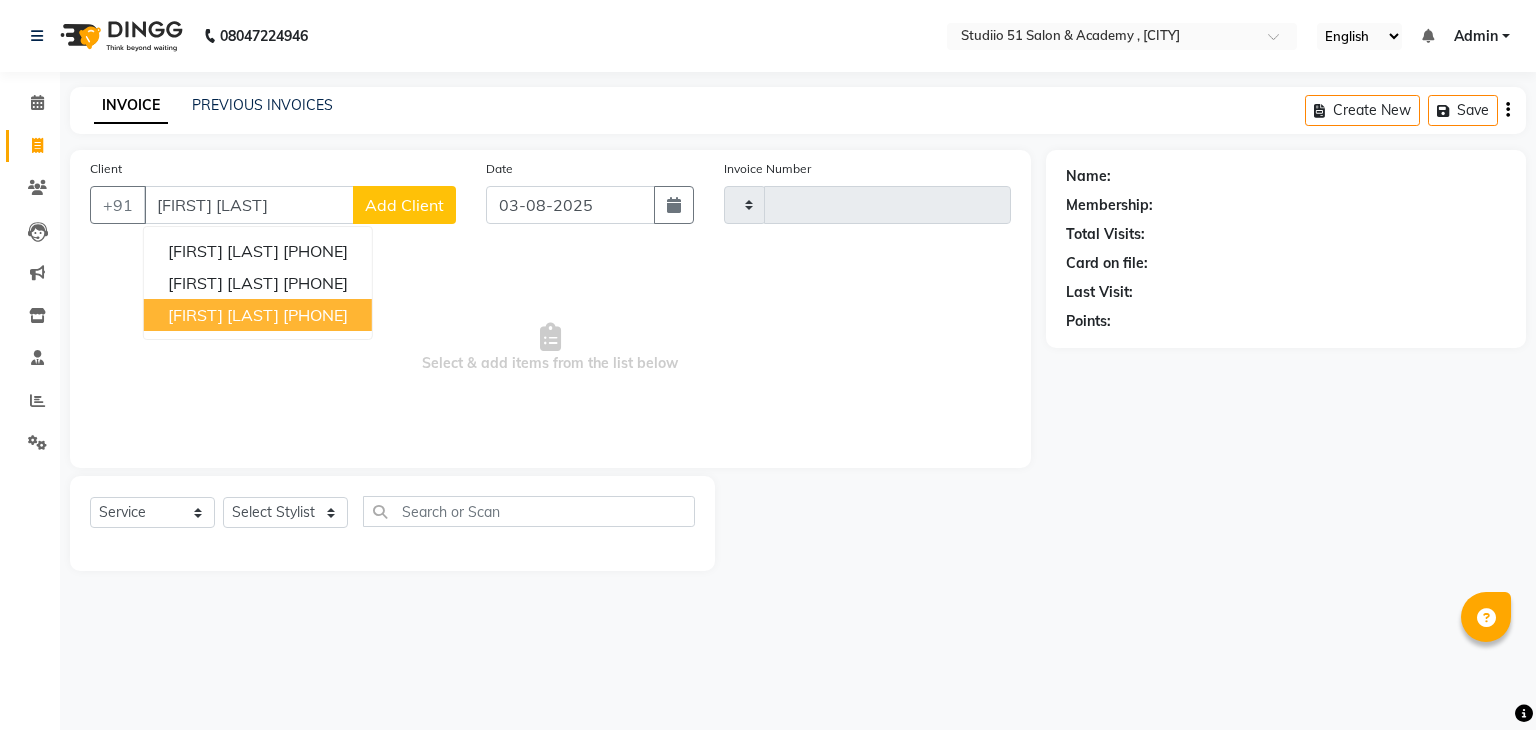 click on "[FIRST] [LAST]" at bounding box center [223, 315] 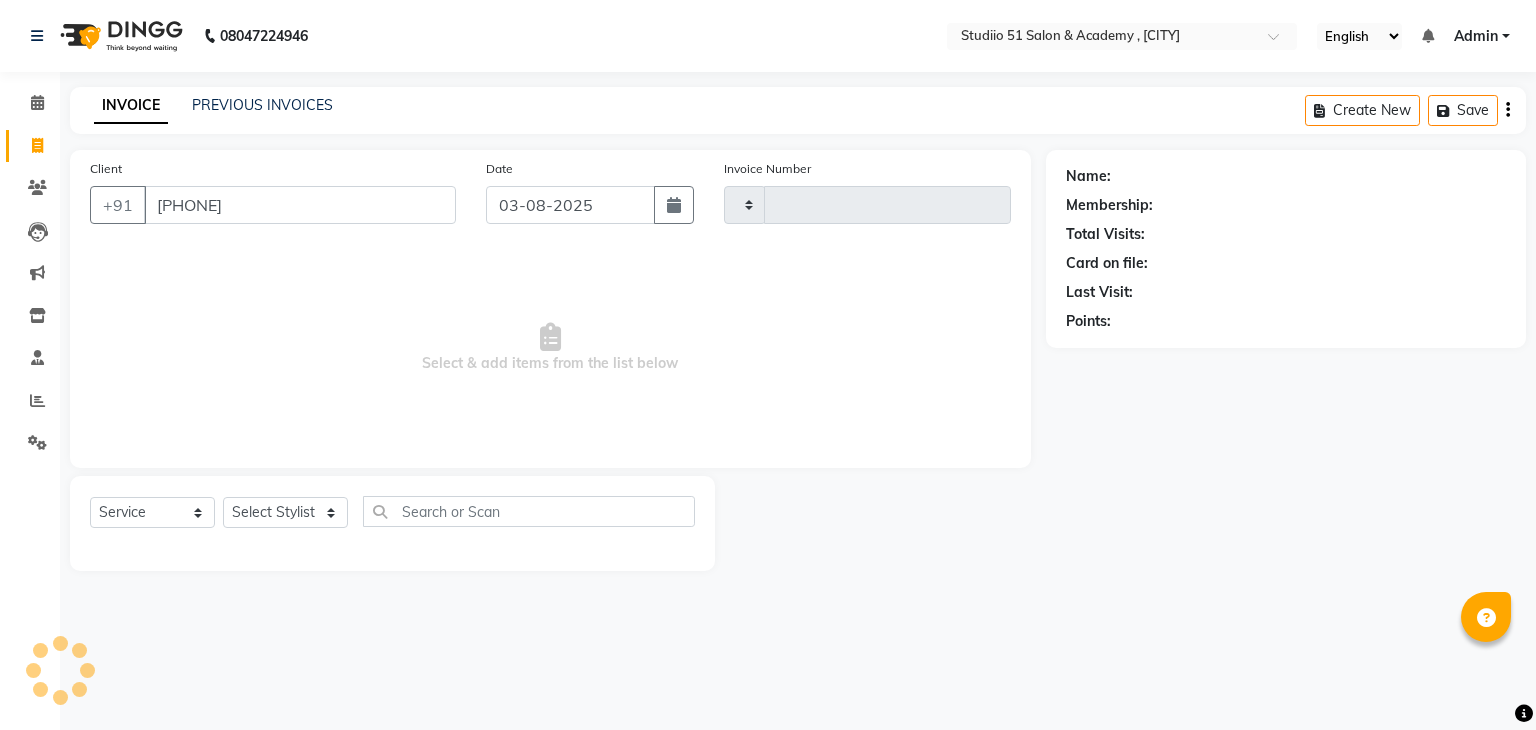 type on "[PHONE]" 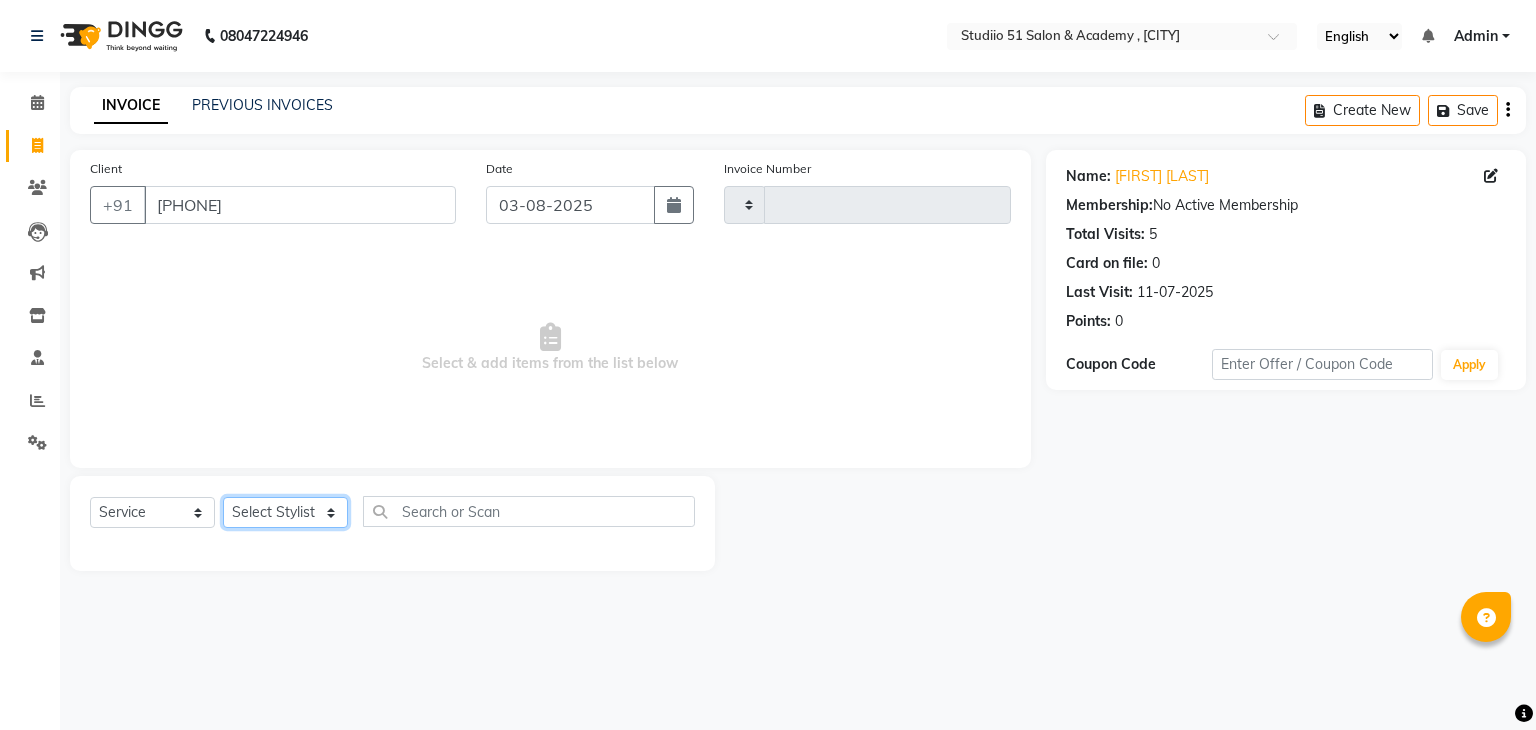 click on "Select Stylist" 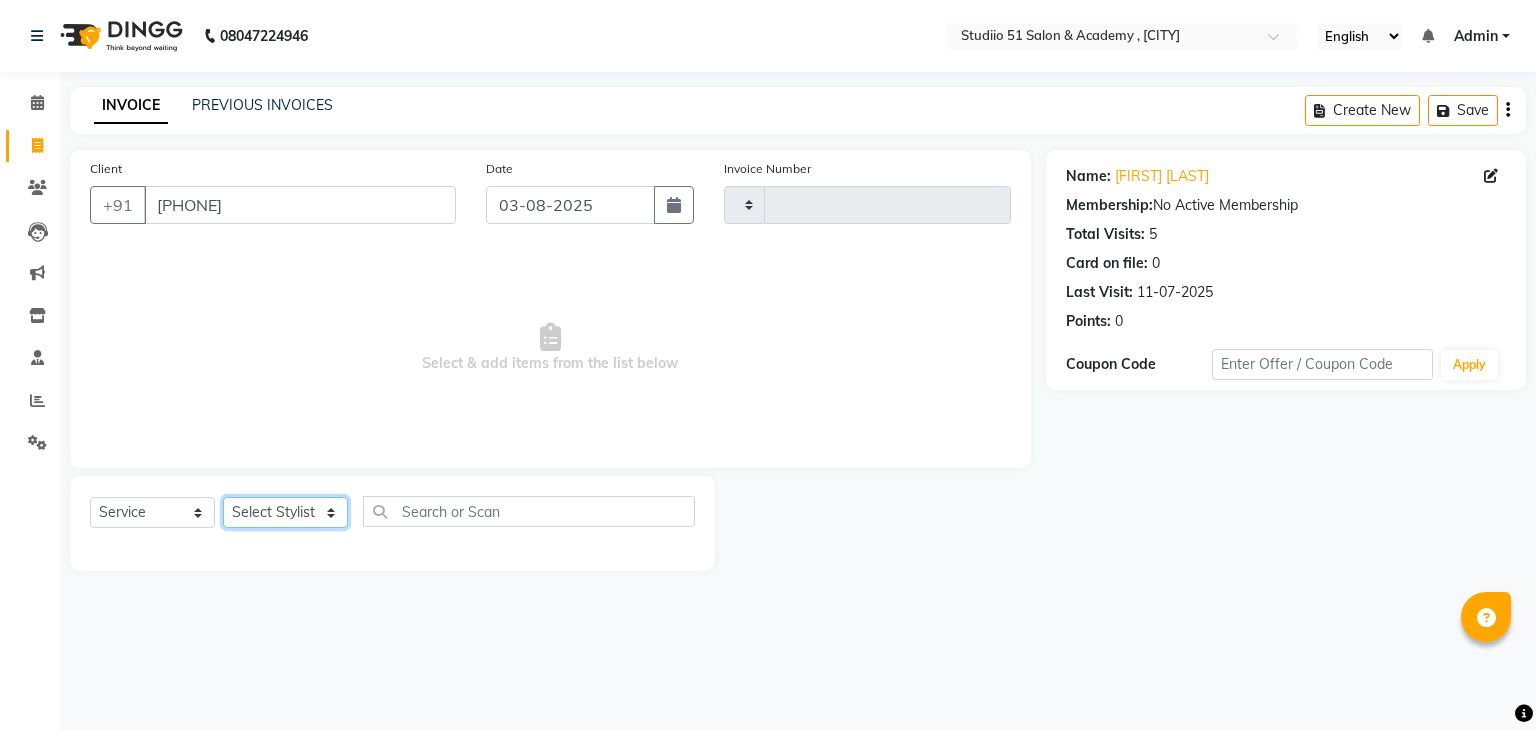 click on "Select Stylist" 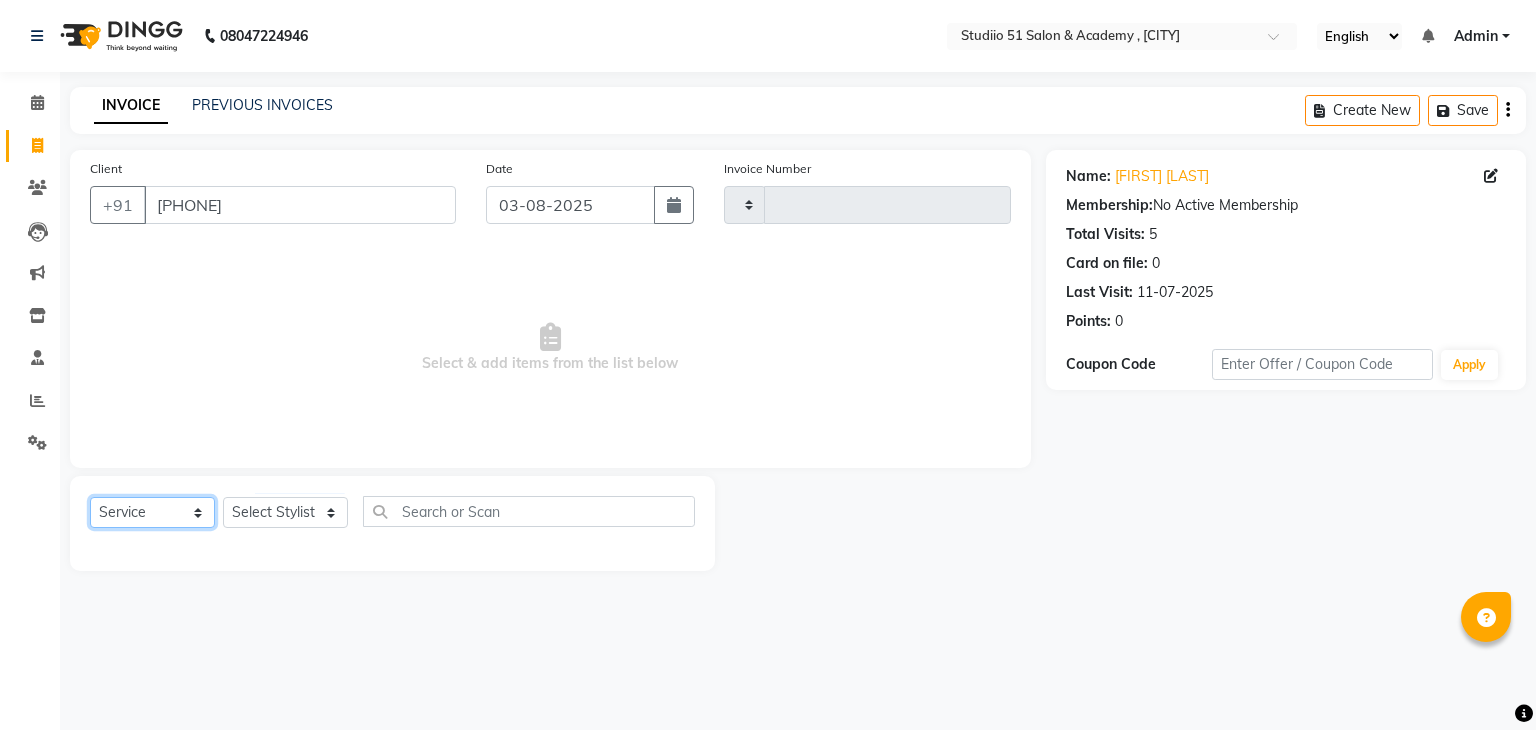 click on "Select  Service  Product  Membership  Package Voucher Prepaid Gift Card" 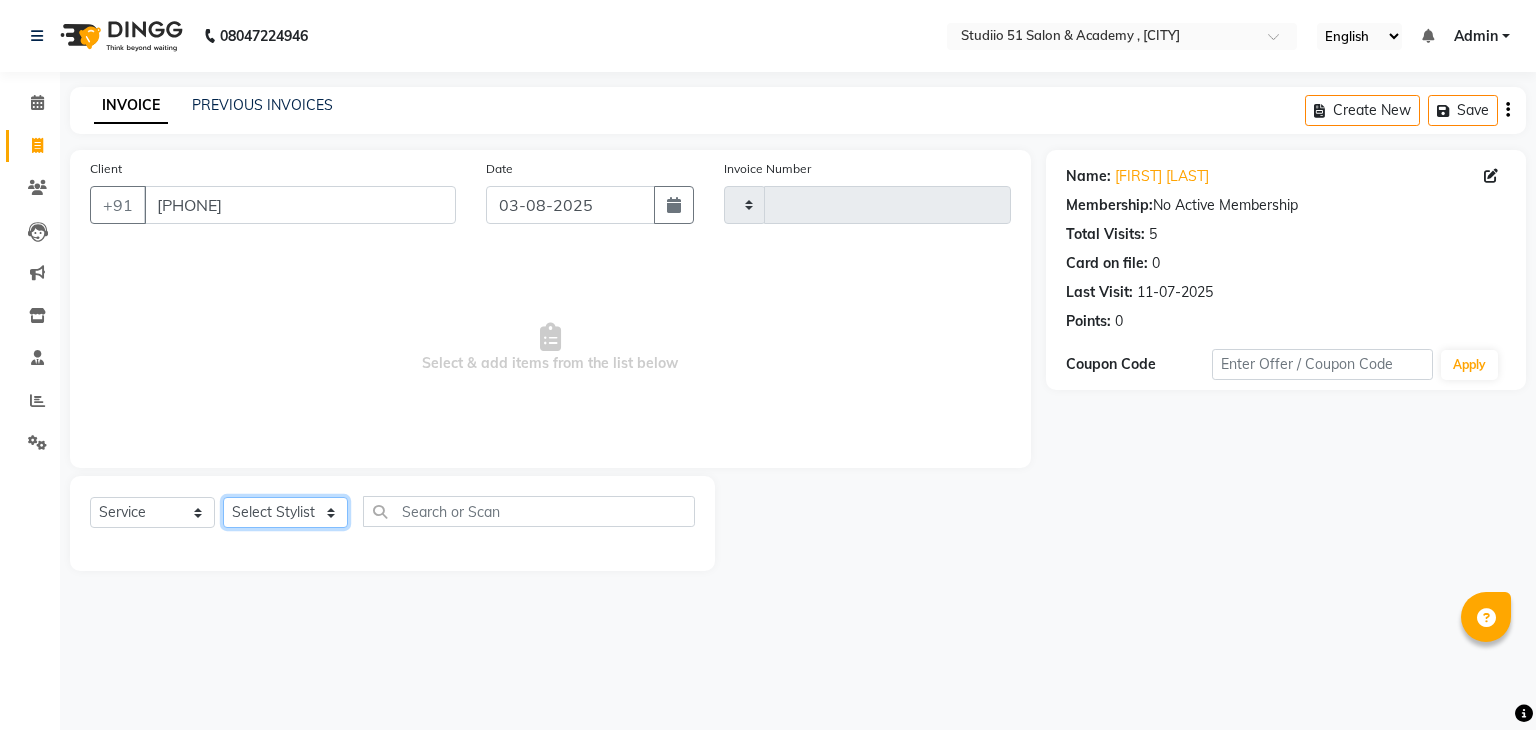 click on "Select Stylist" 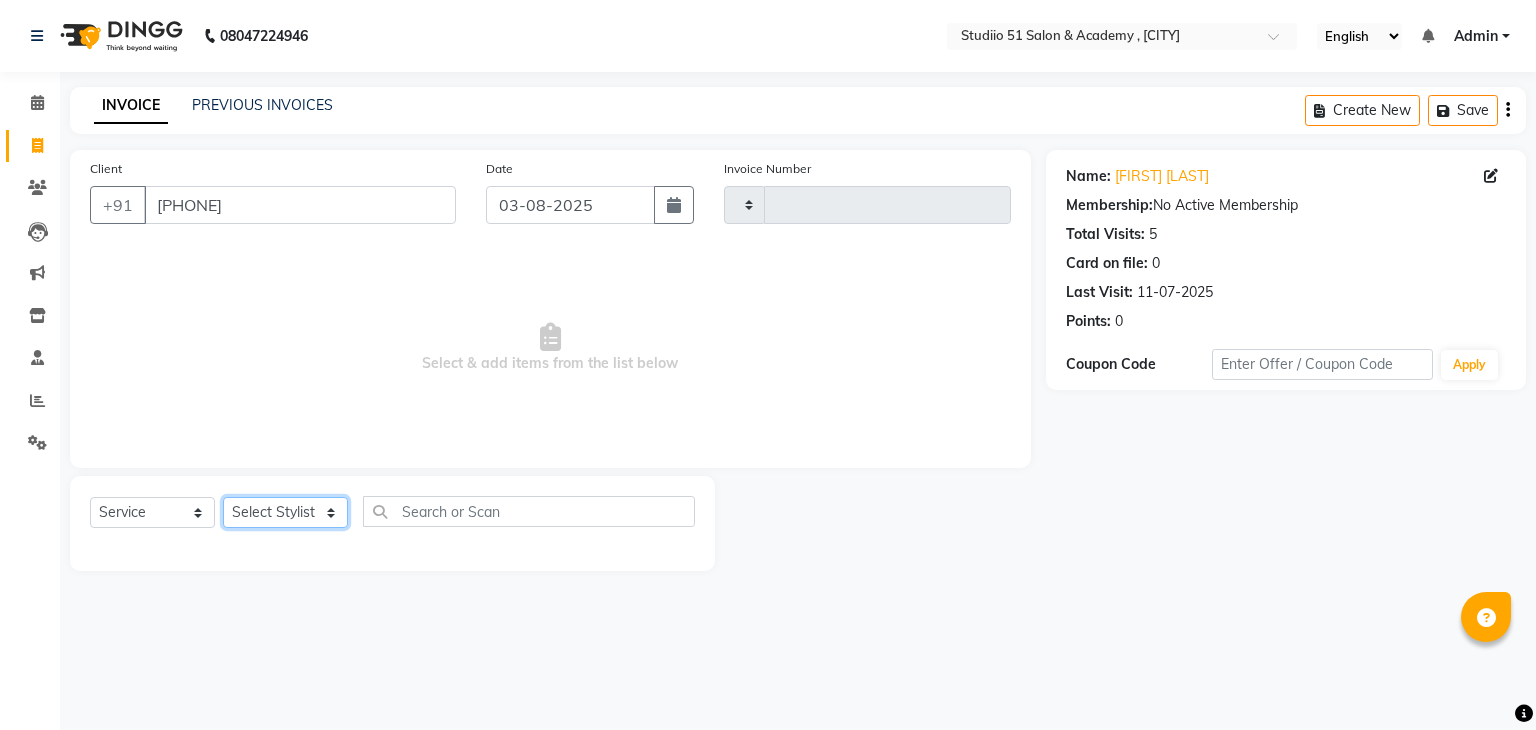 click on "Select Stylist" 